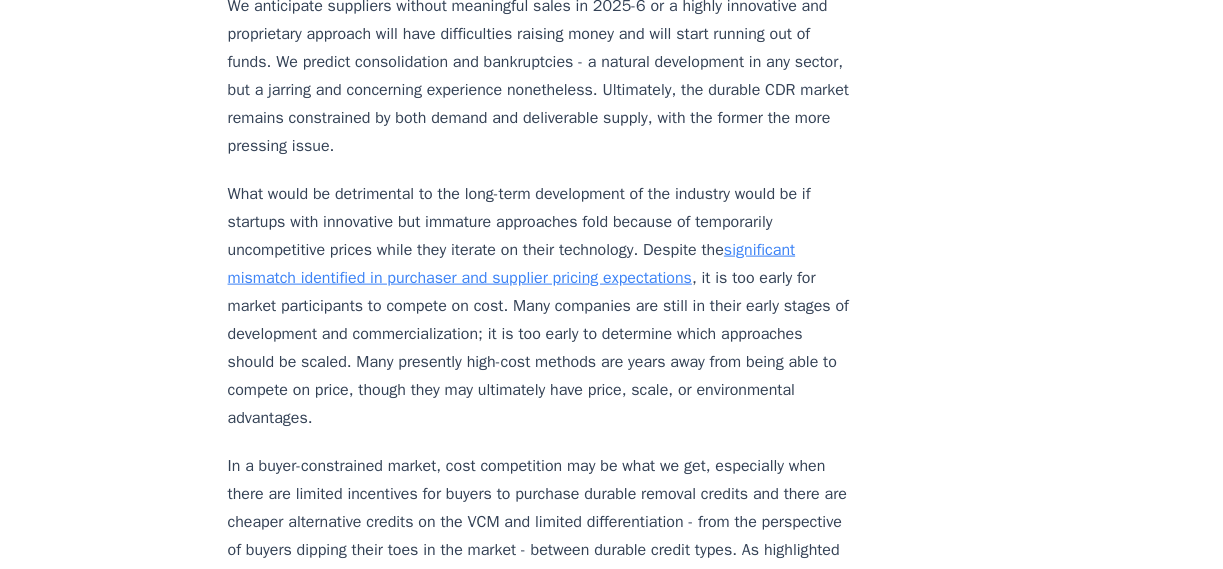 scroll, scrollTop: 2100, scrollLeft: 0, axis: vertical 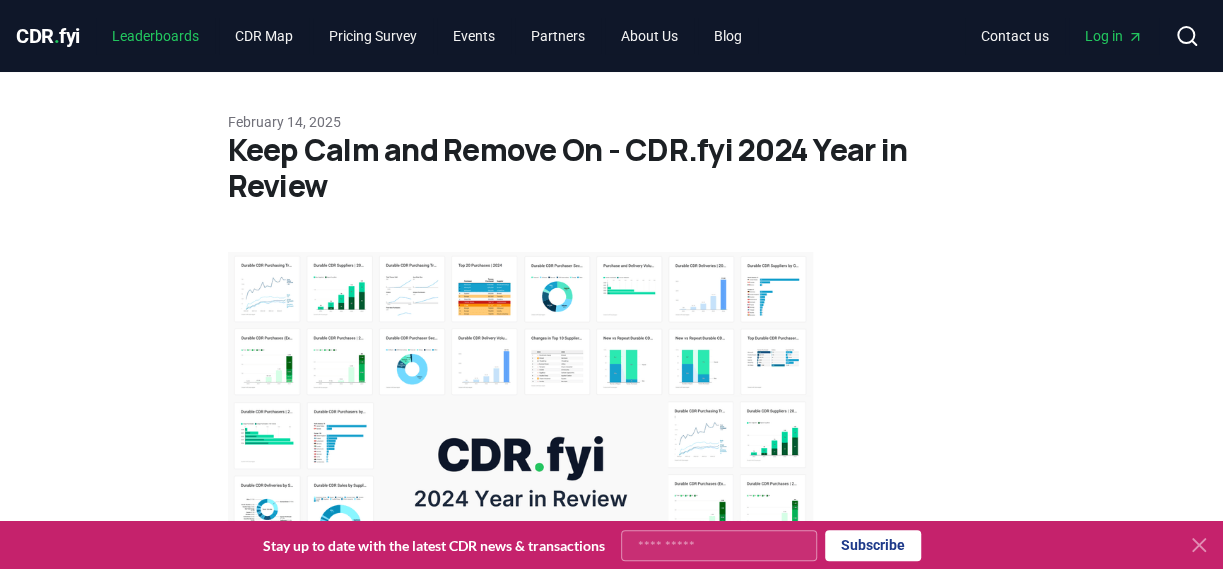 click on "Leaderboards" at bounding box center [155, 36] 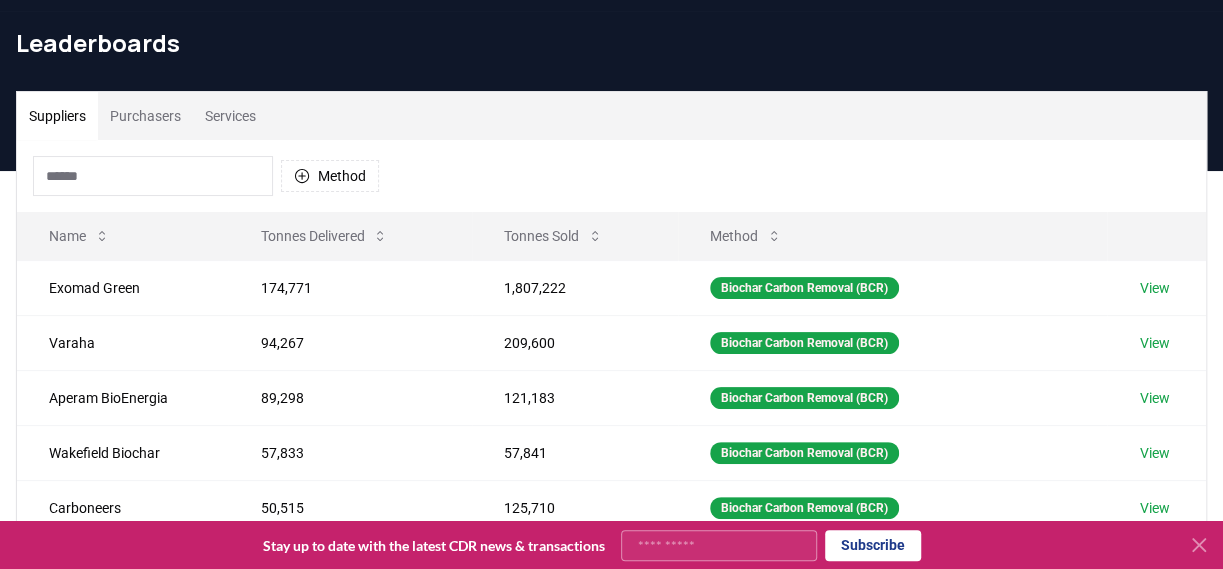 scroll, scrollTop: 68, scrollLeft: 0, axis: vertical 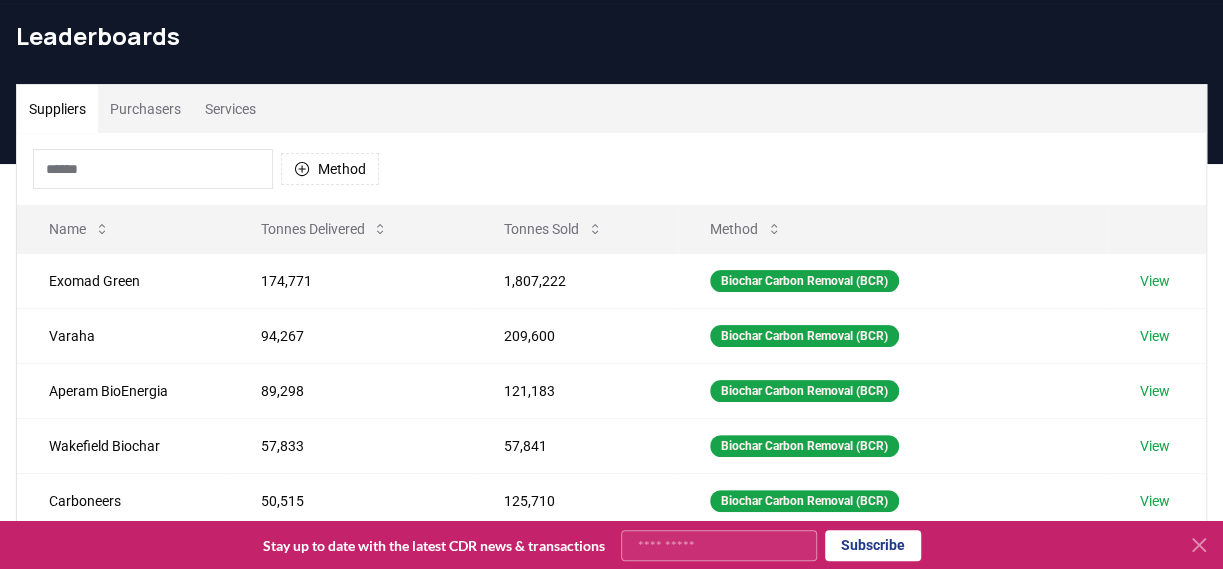 click on "Services" at bounding box center (230, 109) 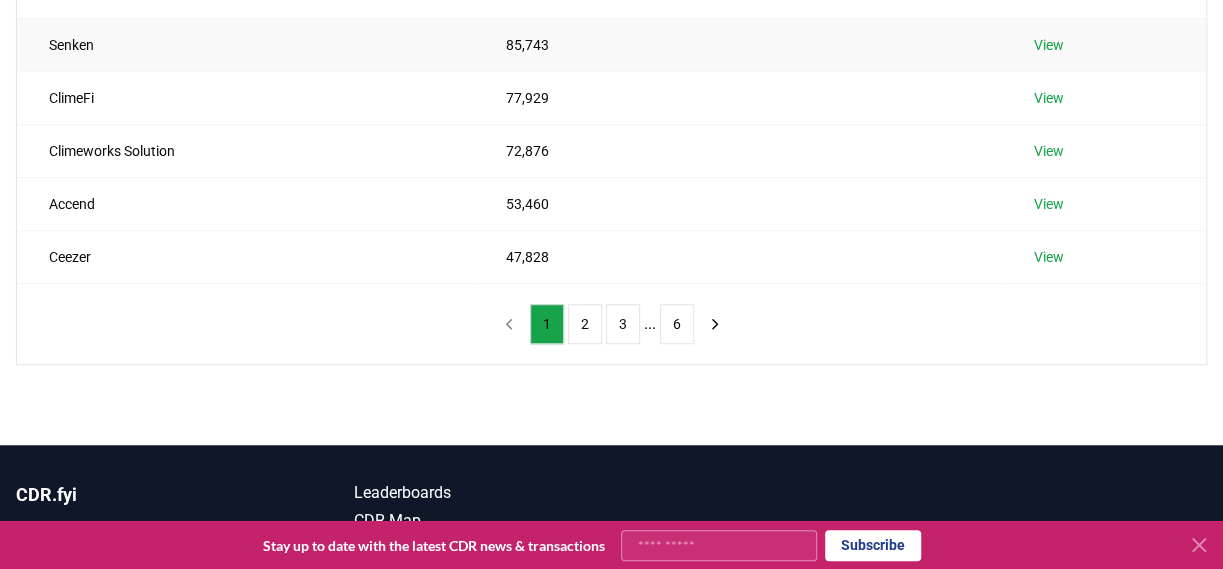 scroll, scrollTop: 0, scrollLeft: 0, axis: both 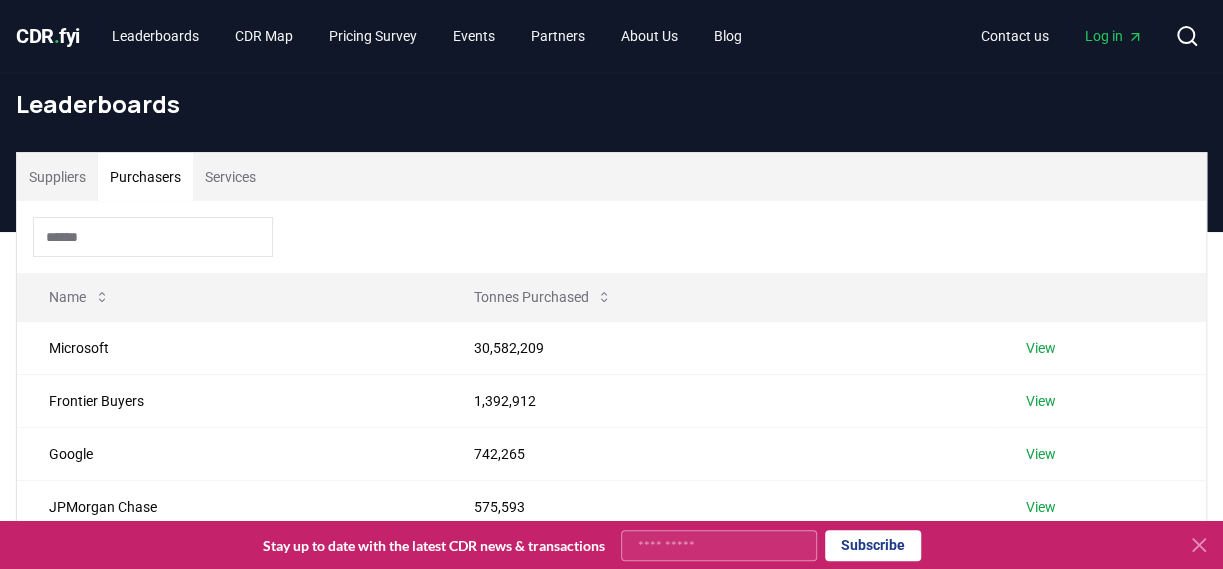 click on "Purchasers" at bounding box center (145, 177) 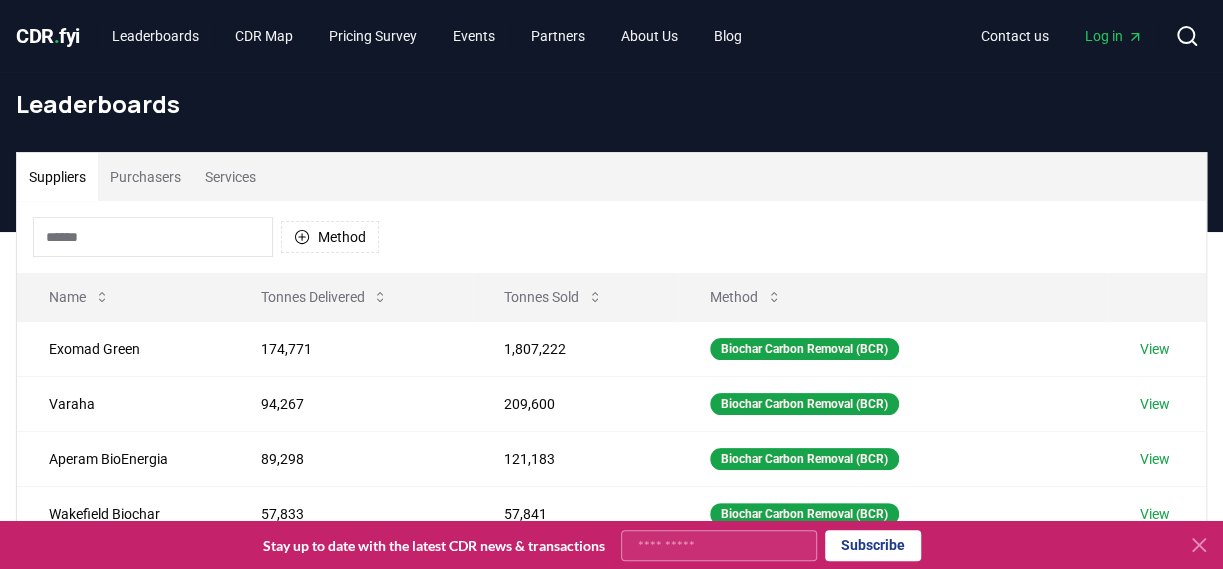 click on "Suppliers" at bounding box center [57, 177] 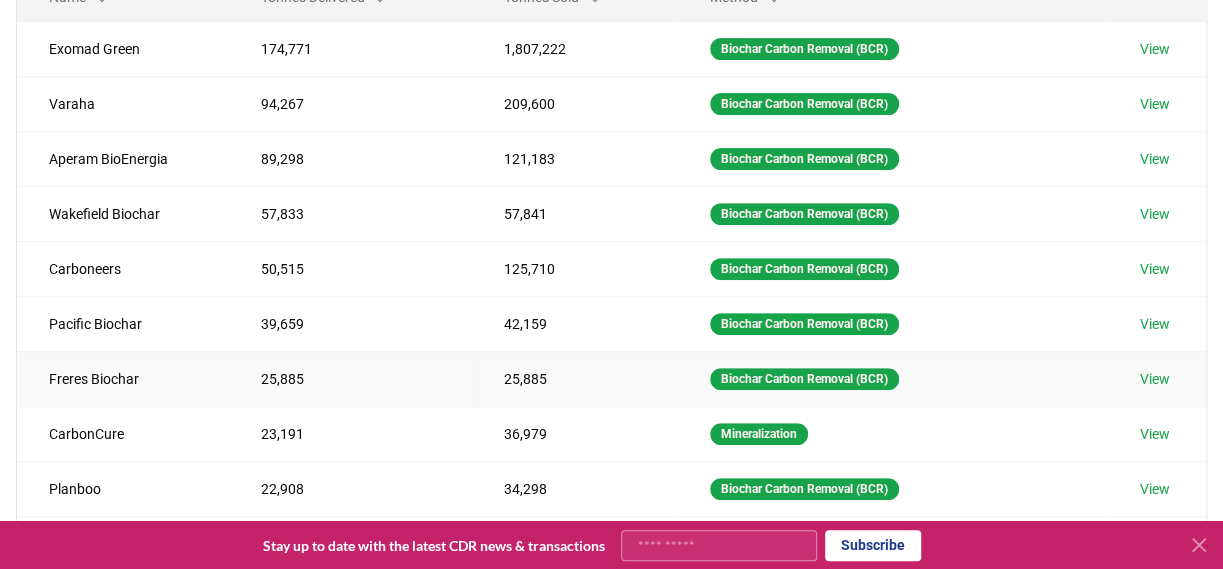 scroll, scrollTop: 400, scrollLeft: 0, axis: vertical 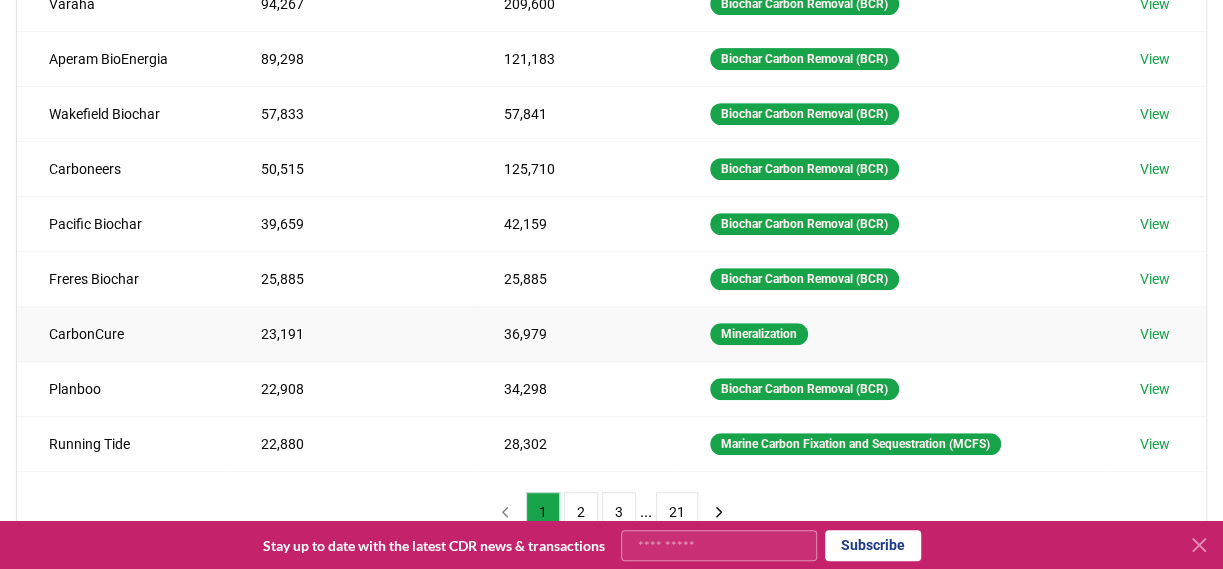 click on "View" at bounding box center [1154, 334] 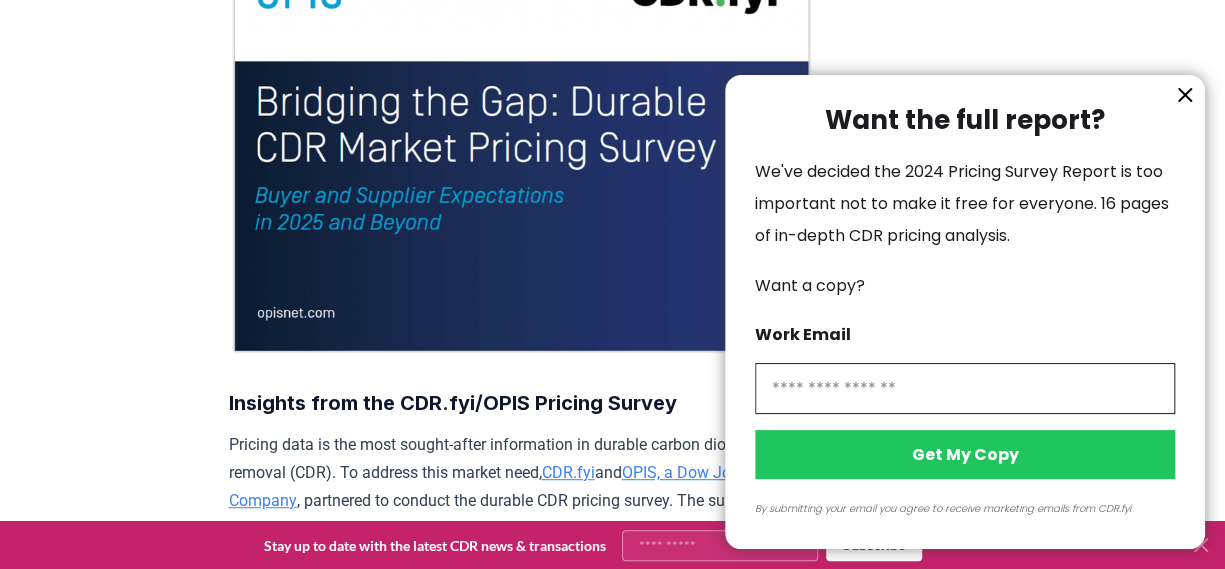 scroll, scrollTop: 400, scrollLeft: 0, axis: vertical 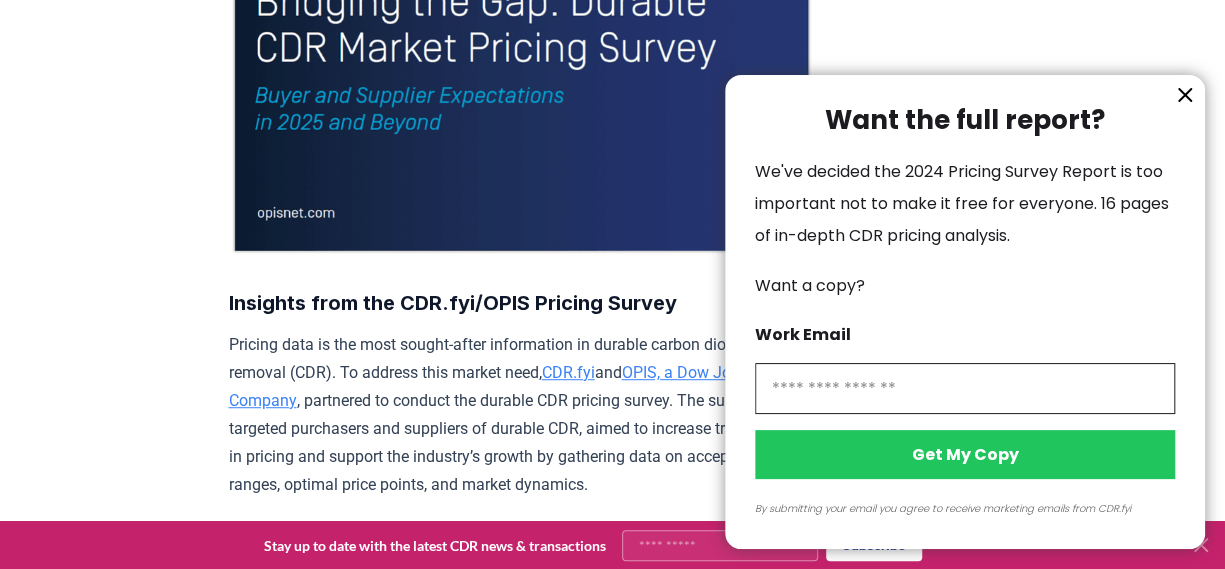 click at bounding box center [965, 388] 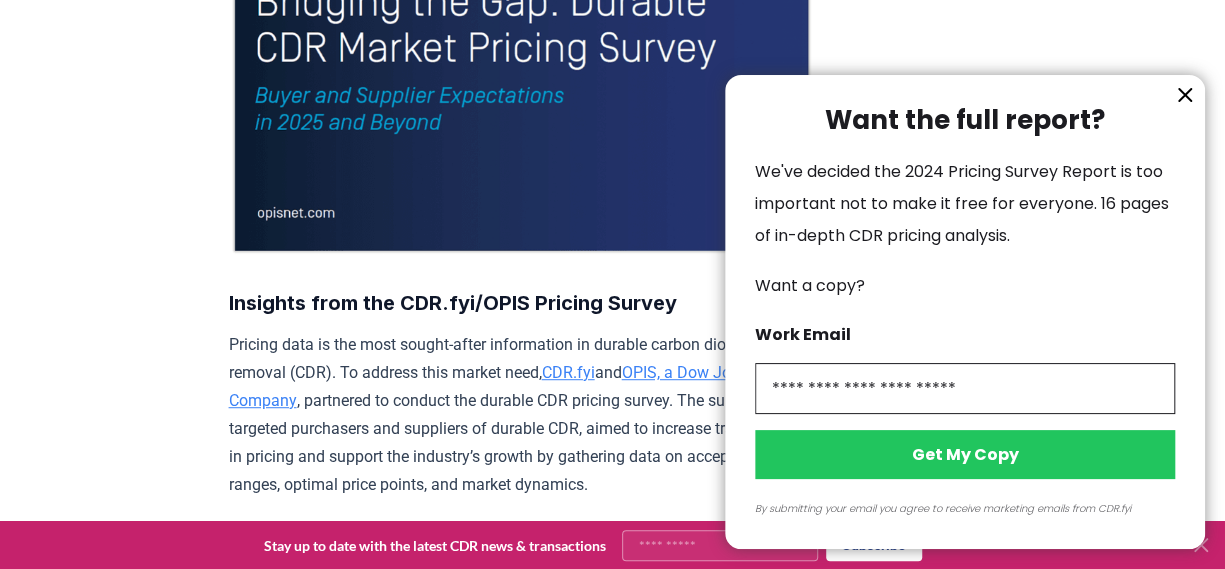 type on "**********" 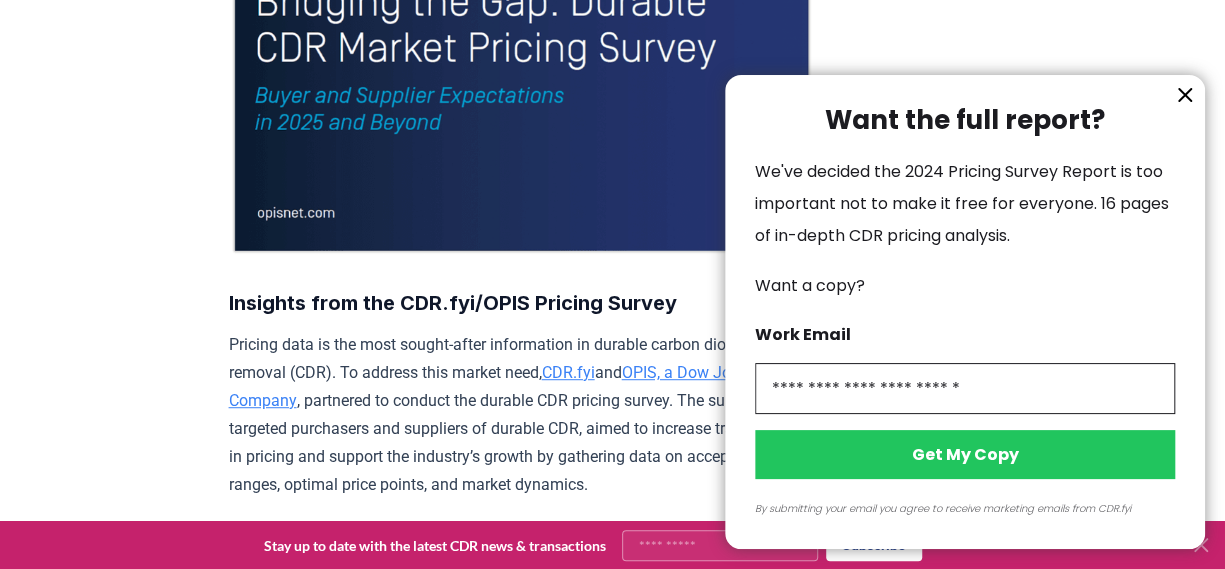 click on "Get My Copy" at bounding box center (965, 454) 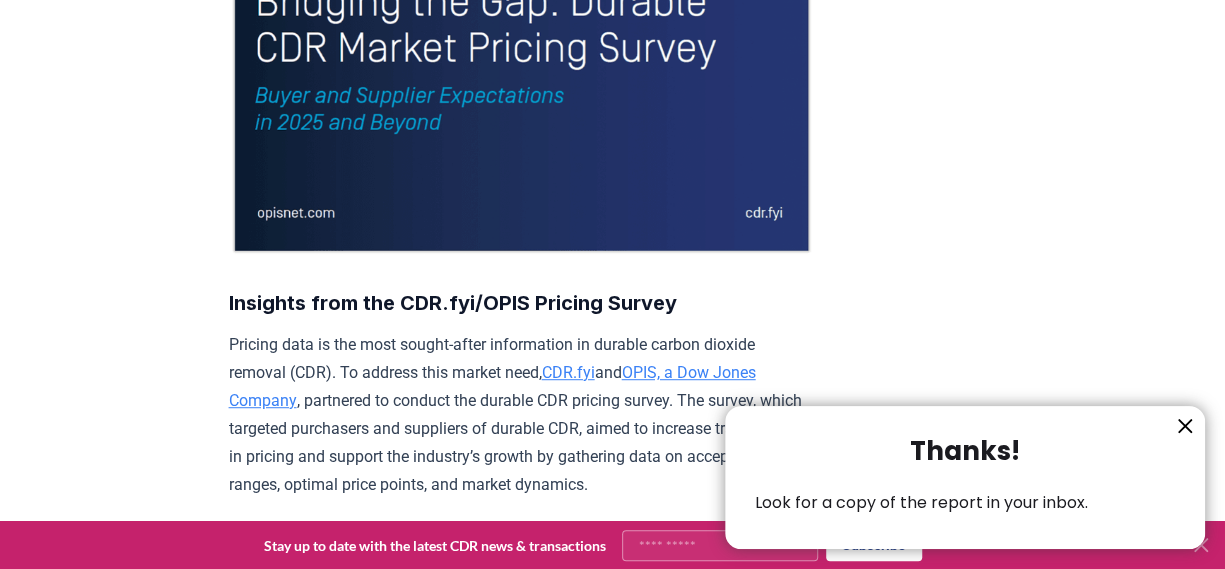 click 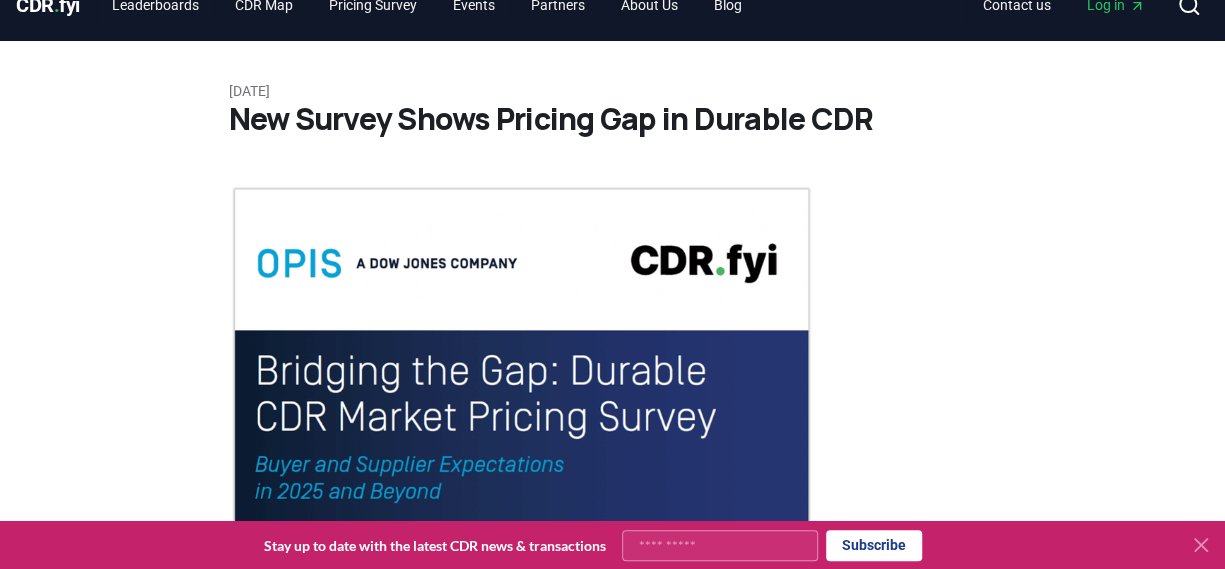 scroll, scrollTop: 0, scrollLeft: 0, axis: both 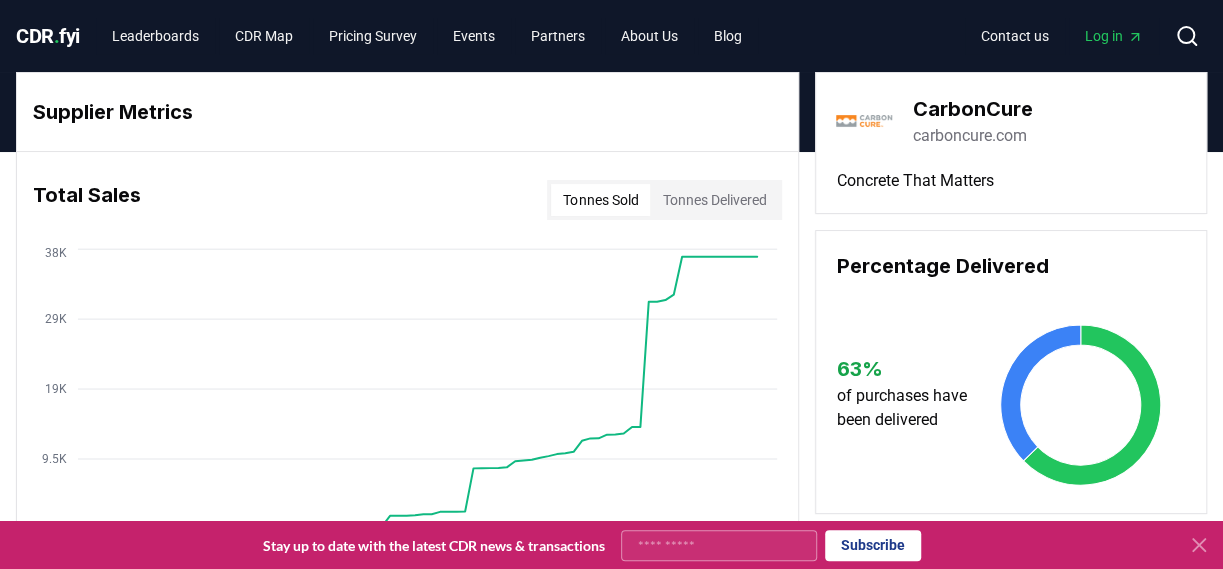 click on "carboncure.com" at bounding box center [969, 136] 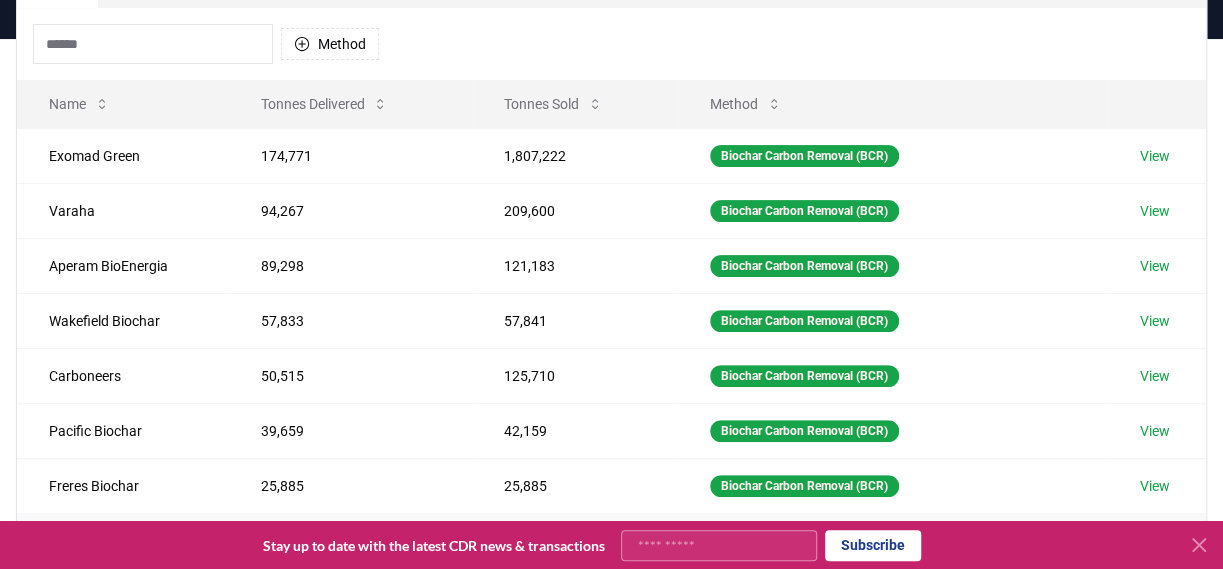 scroll, scrollTop: 100, scrollLeft: 0, axis: vertical 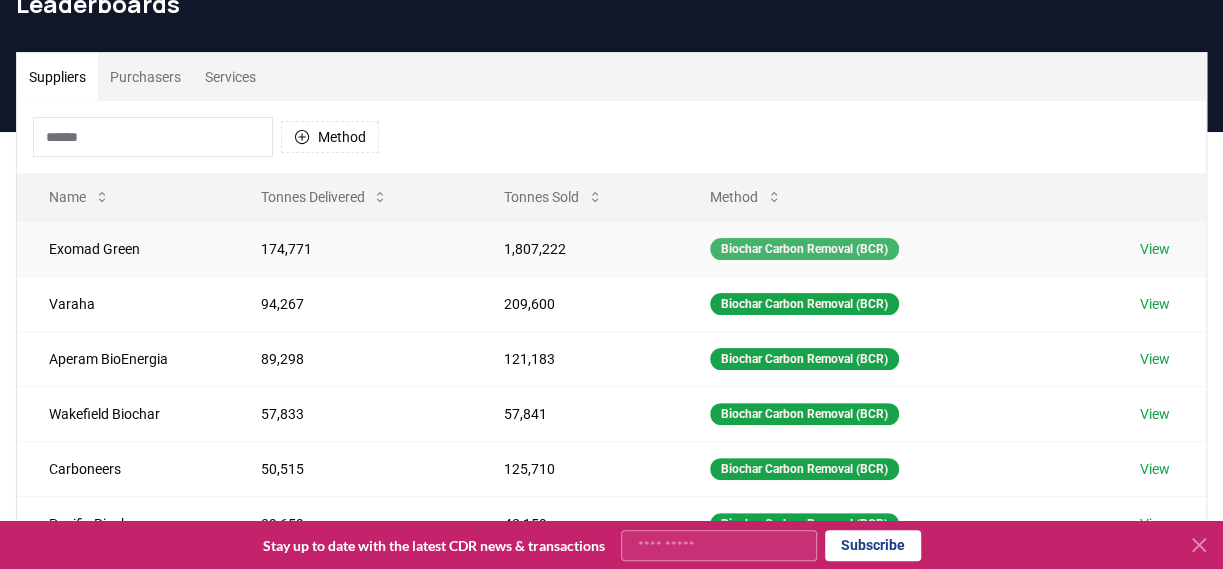 click on "Biochar Carbon Removal (BCR)" at bounding box center [804, 249] 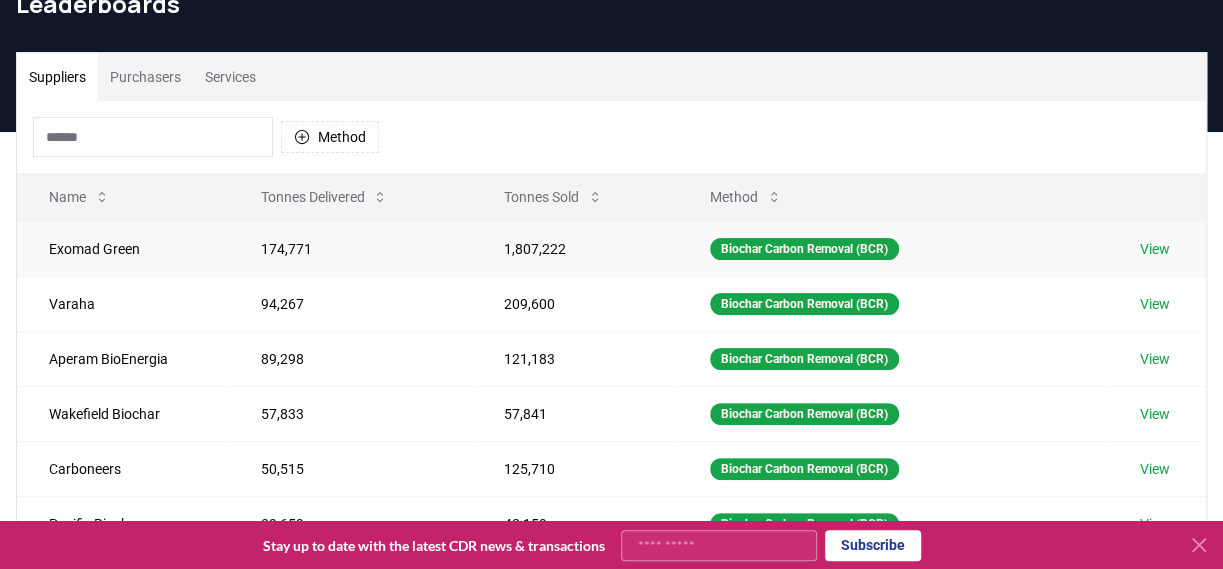 click on "View" at bounding box center [1154, 249] 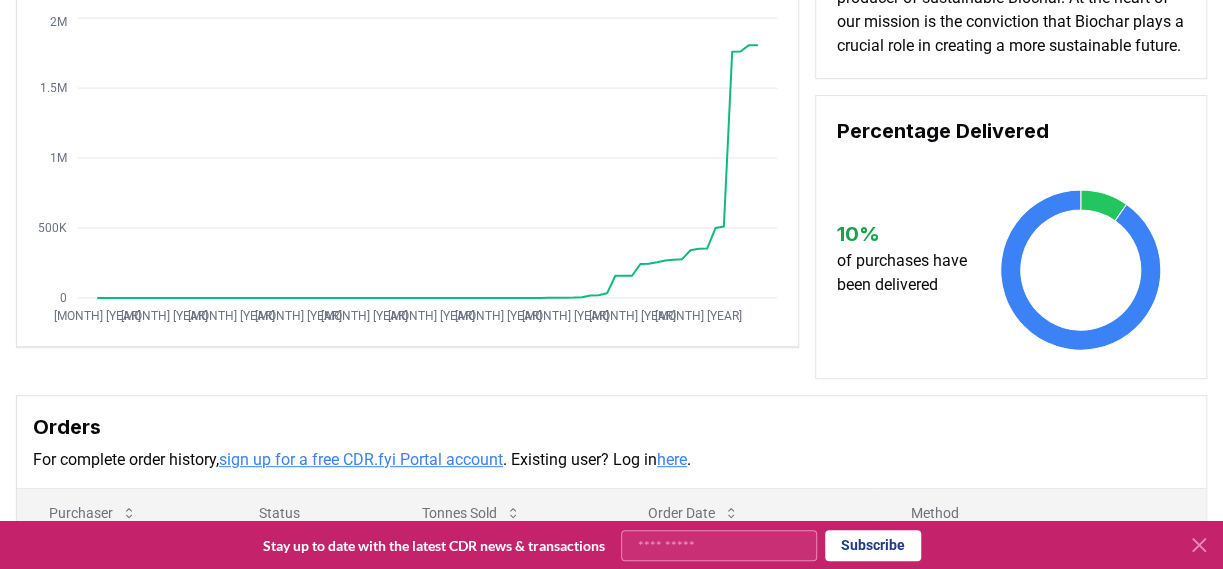 scroll, scrollTop: 0, scrollLeft: 0, axis: both 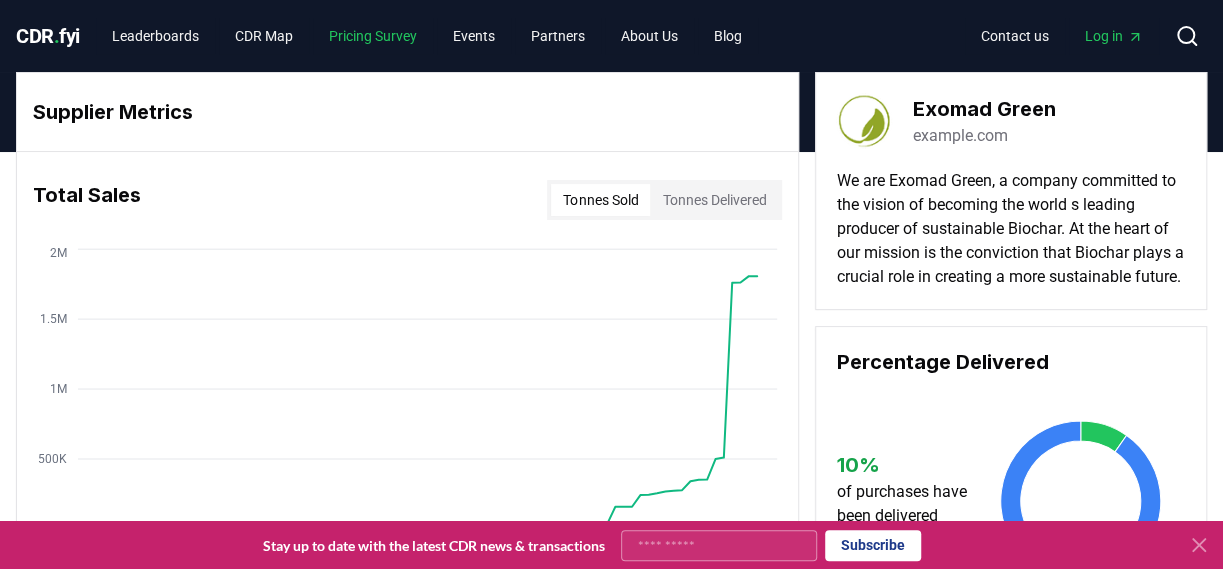 click on "Pricing Survey" at bounding box center [373, 36] 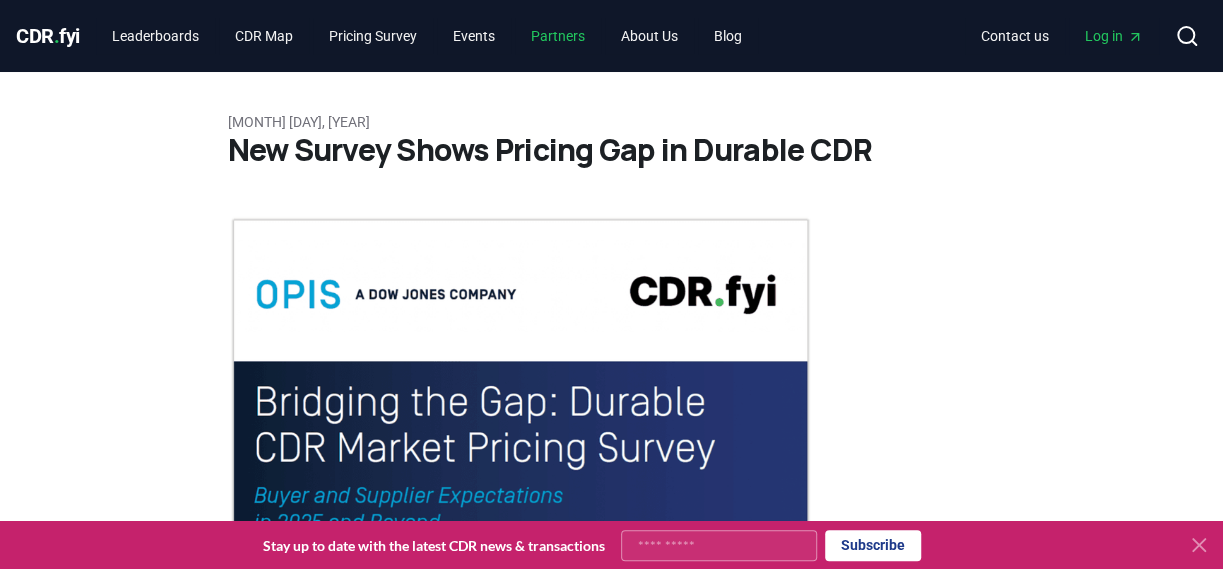 click on "Partners" at bounding box center (558, 36) 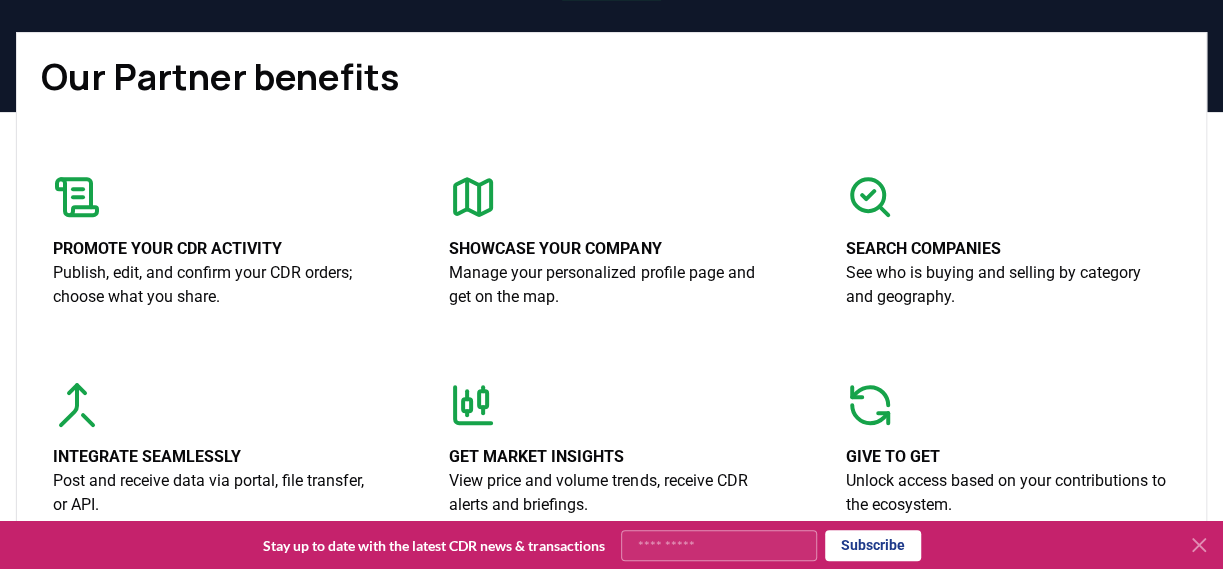 scroll, scrollTop: 0, scrollLeft: 0, axis: both 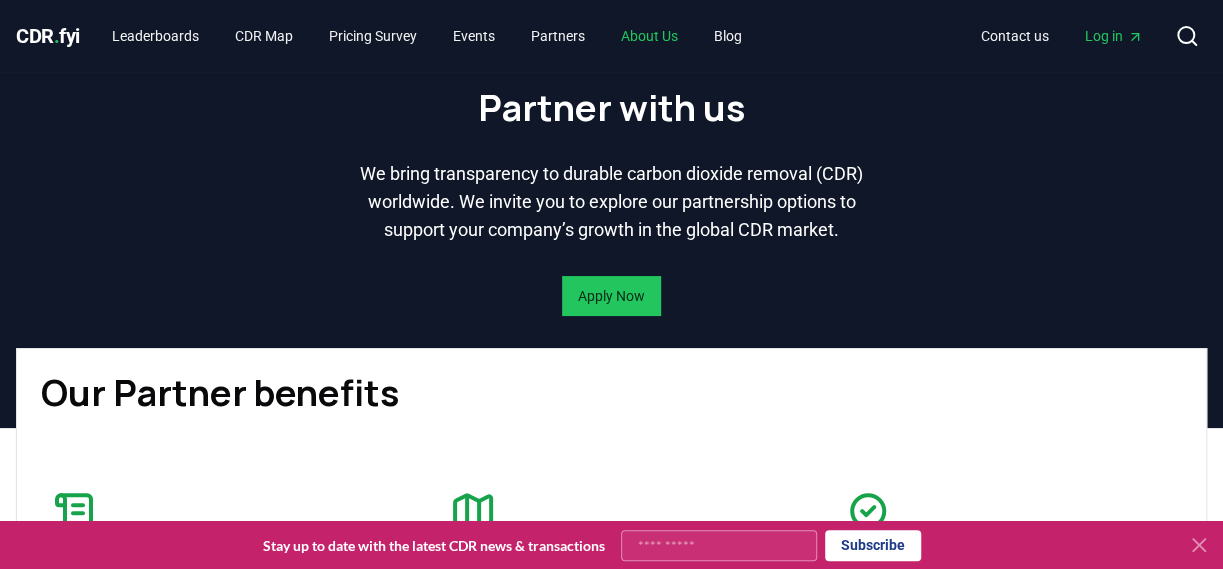 click on "About Us" at bounding box center (649, 36) 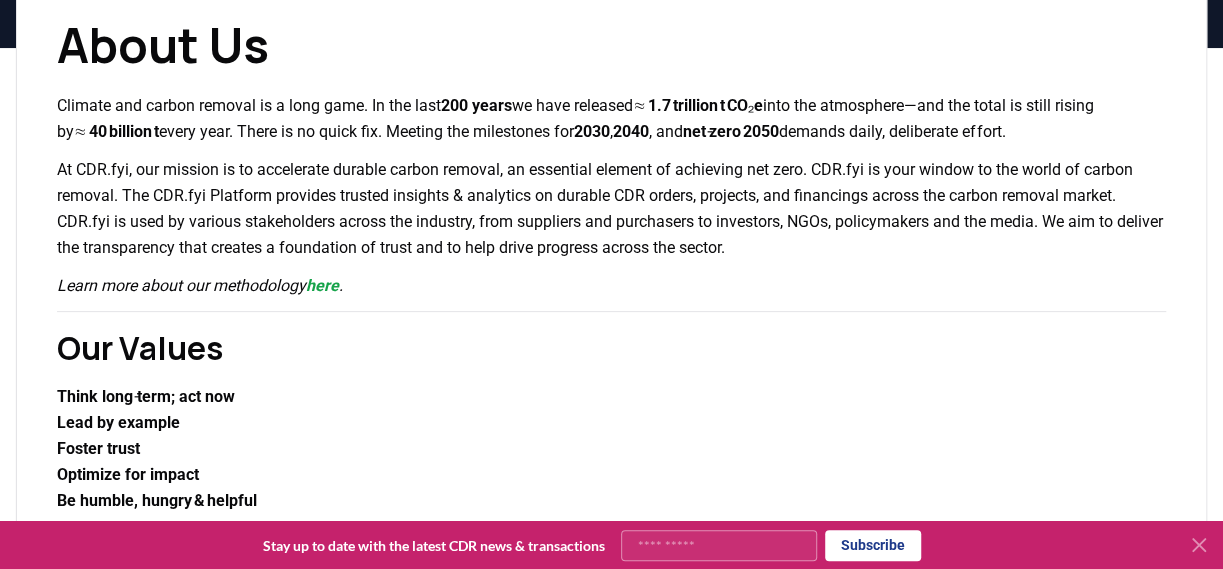 scroll, scrollTop: 0, scrollLeft: 0, axis: both 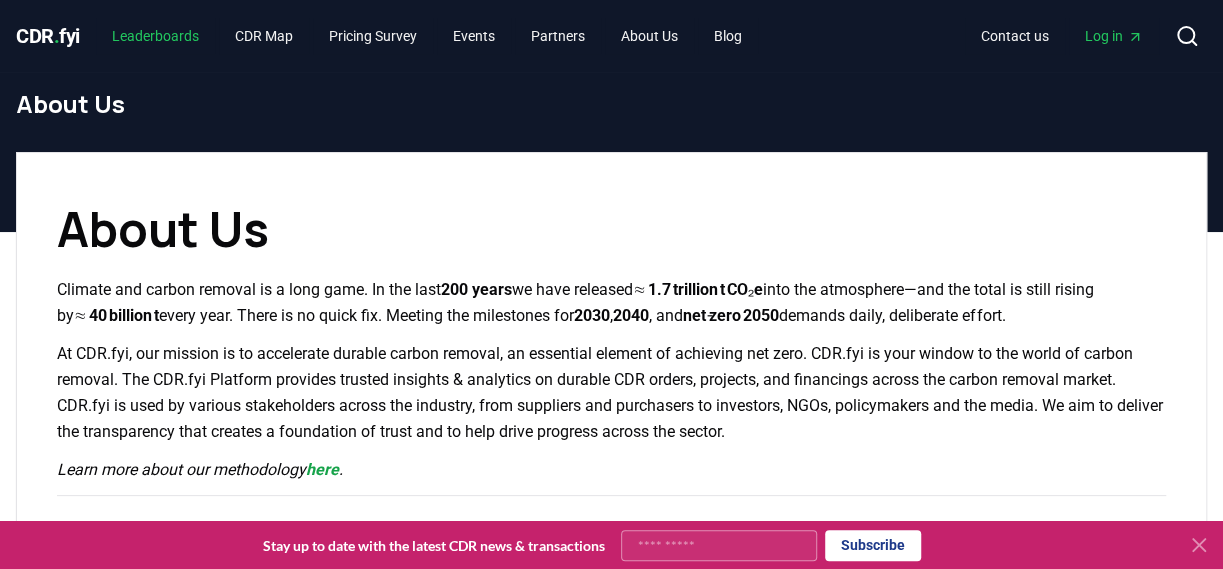 click on "Leaderboards" at bounding box center (155, 36) 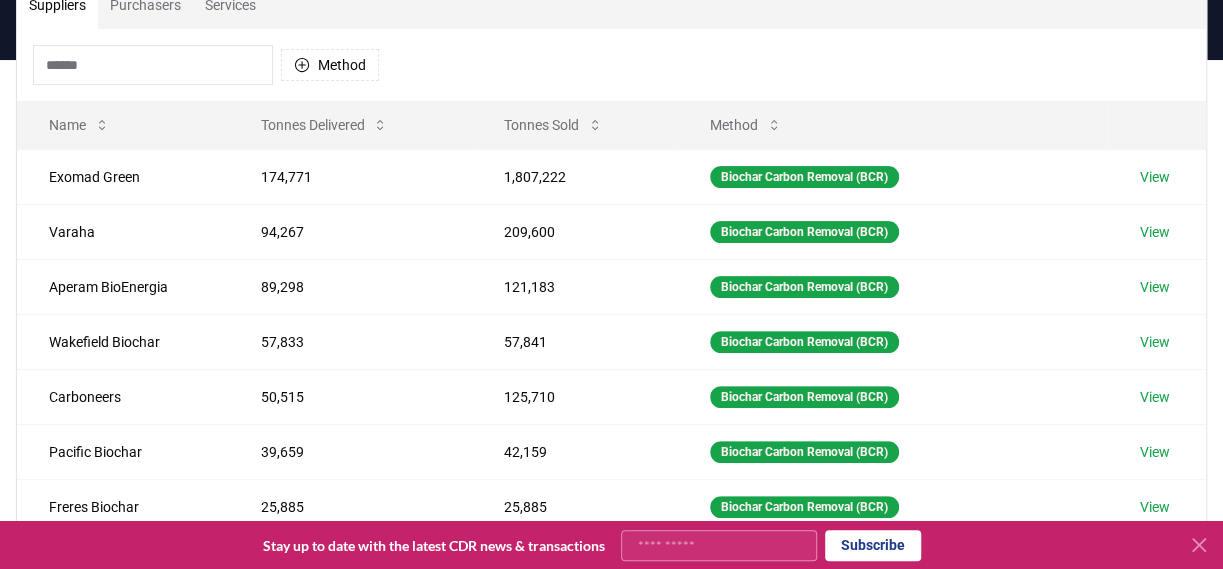 scroll, scrollTop: 144, scrollLeft: 0, axis: vertical 